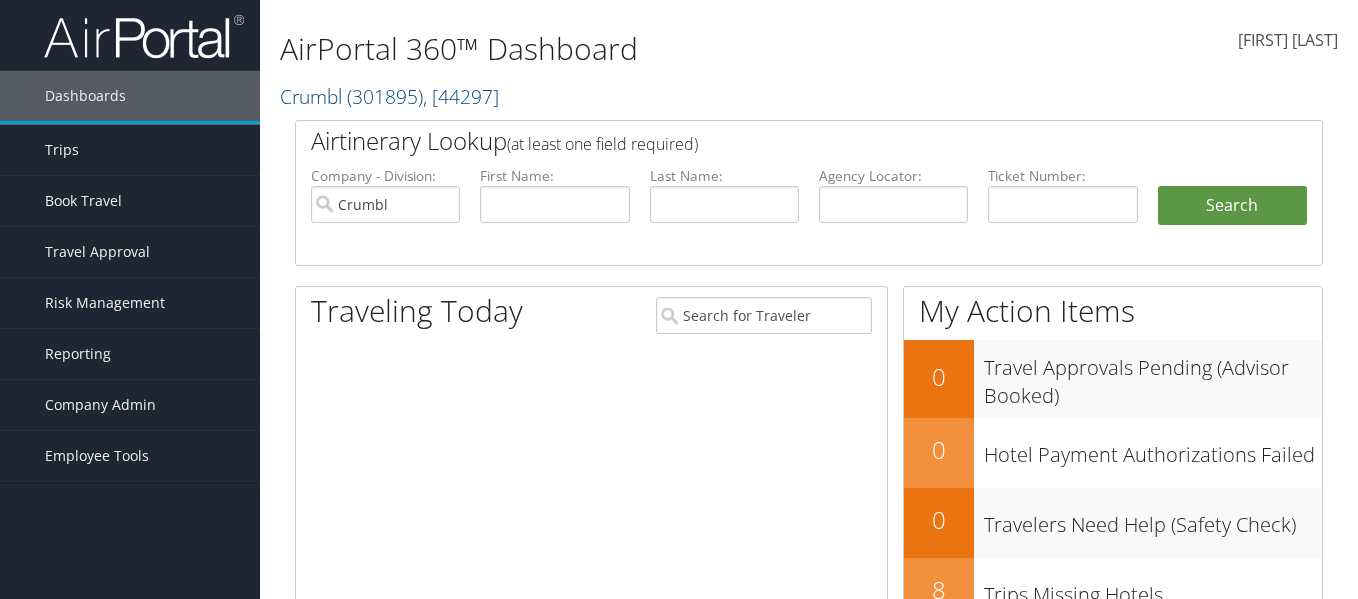 scroll, scrollTop: 0, scrollLeft: 0, axis: both 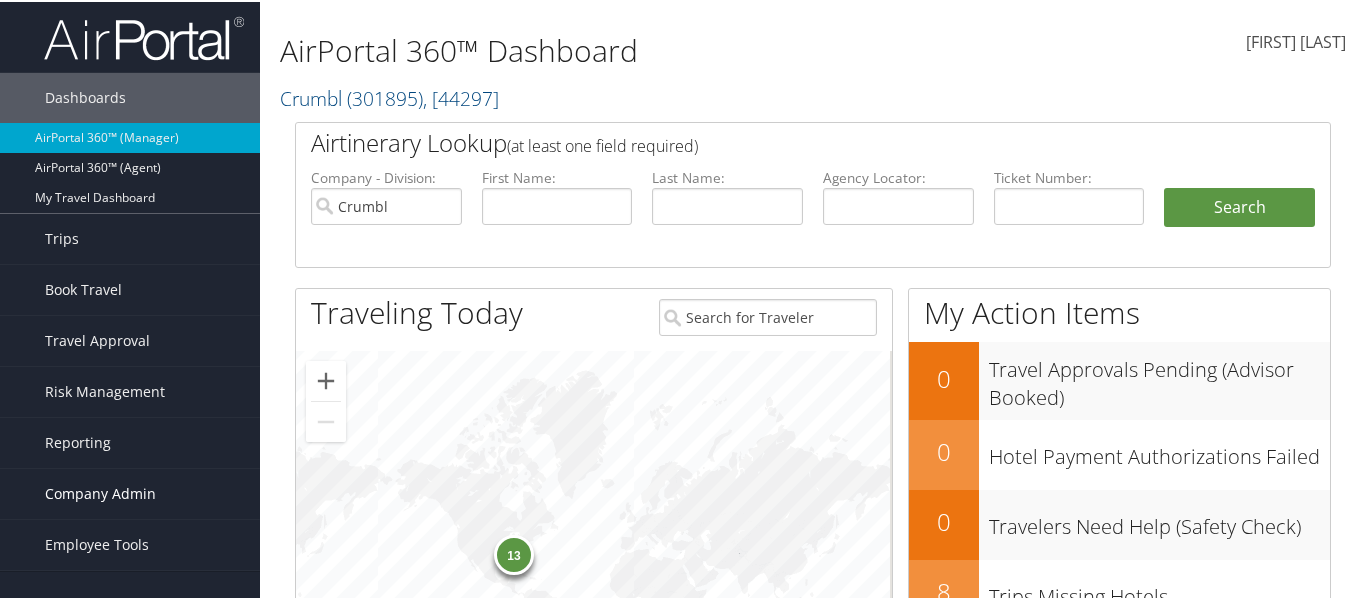 click on "Company Admin" at bounding box center (100, 492) 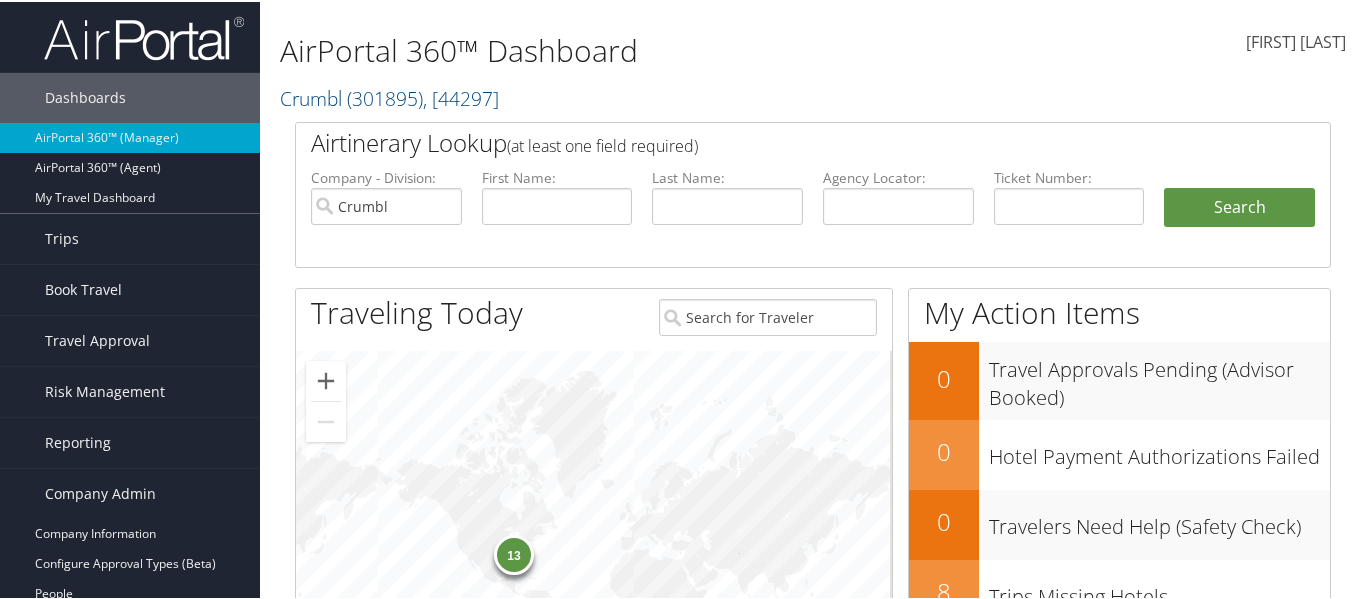 drag, startPoint x: 348, startPoint y: 183, endPoint x: 372, endPoint y: 198, distance: 28.301943 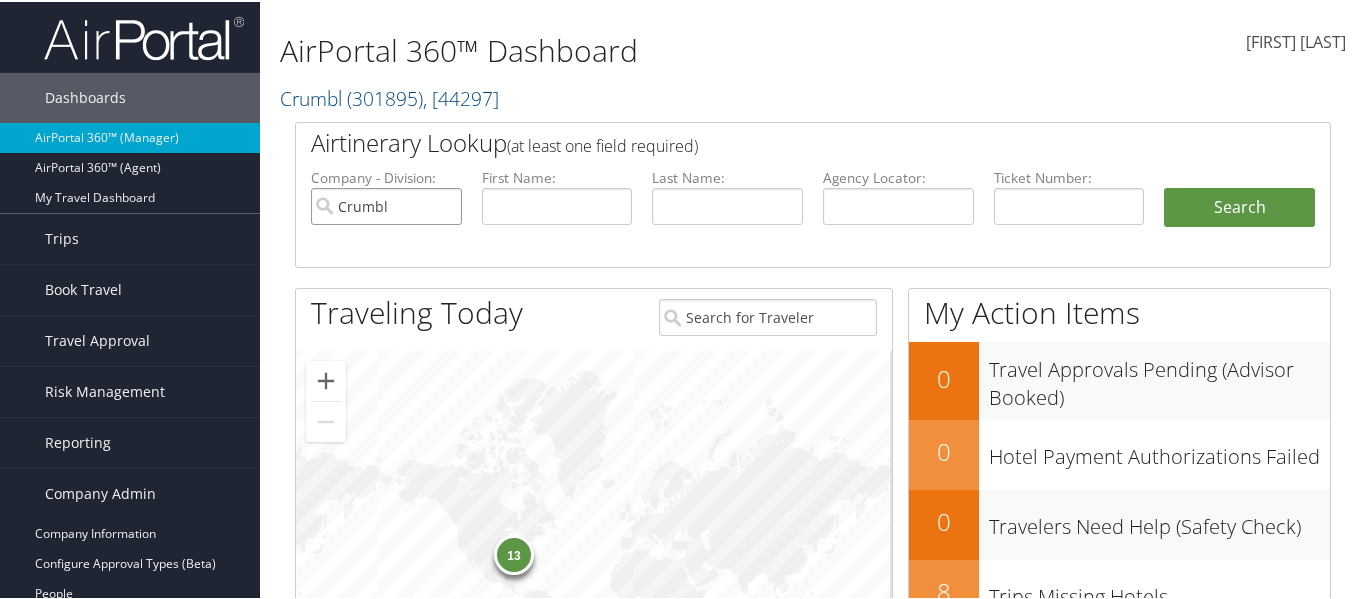 click on "Crumbl" at bounding box center [386, 204] 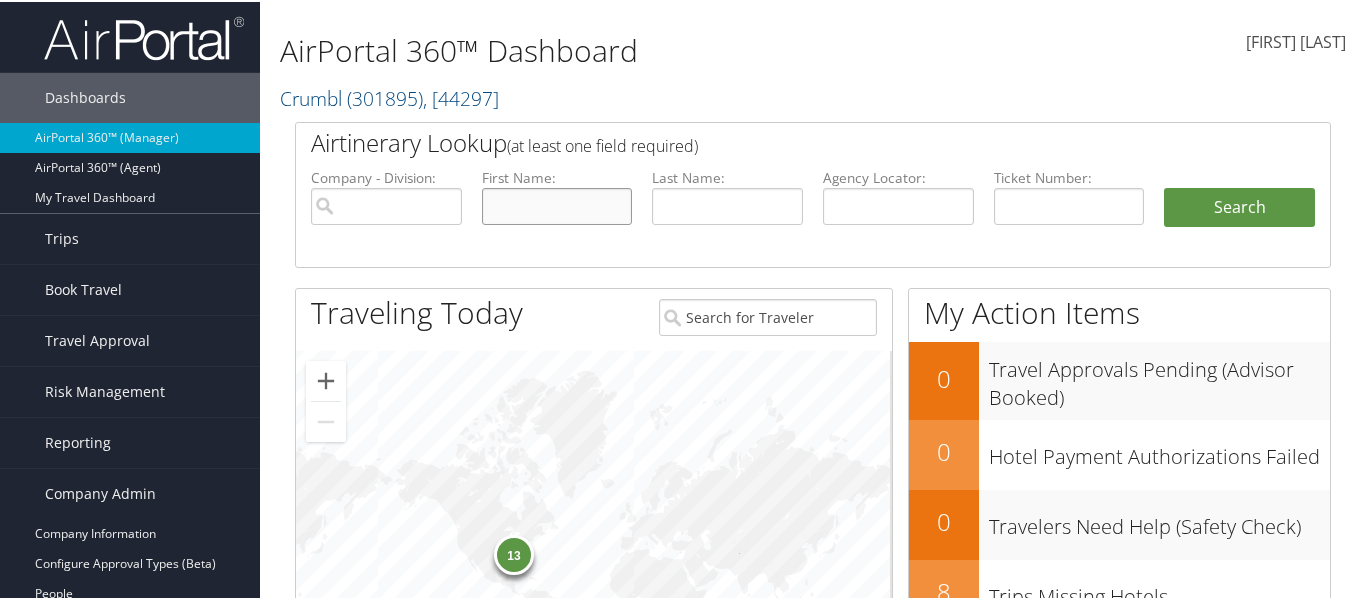 click at bounding box center [557, 204] 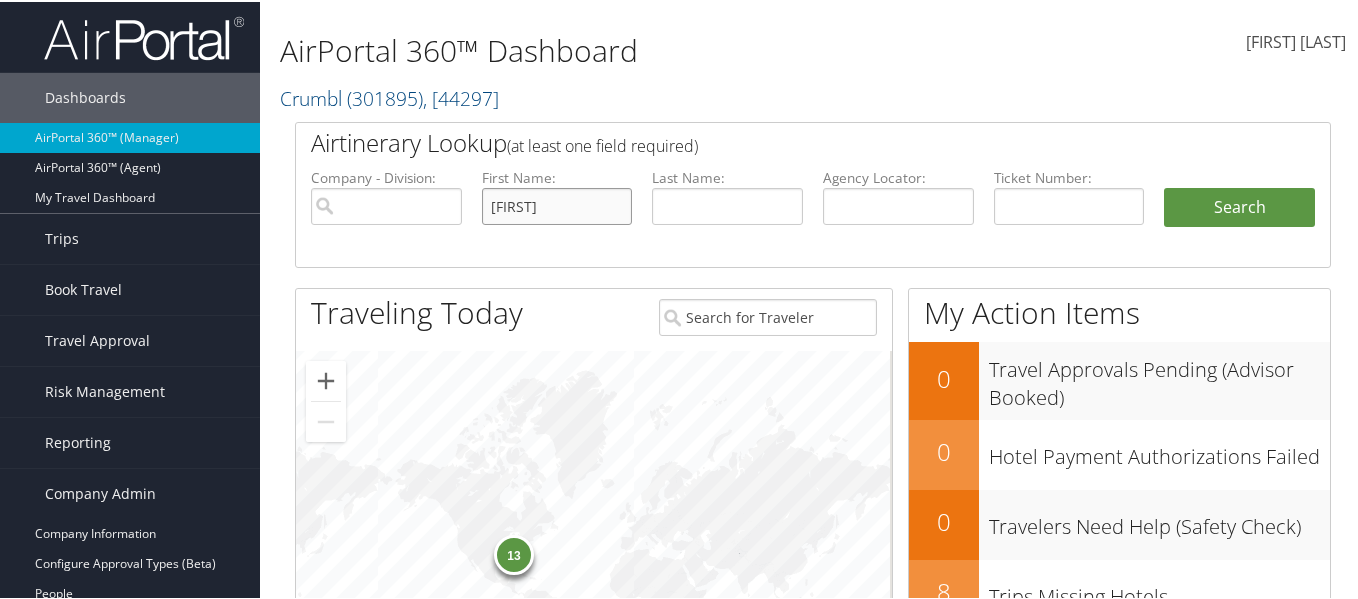 type on "john" 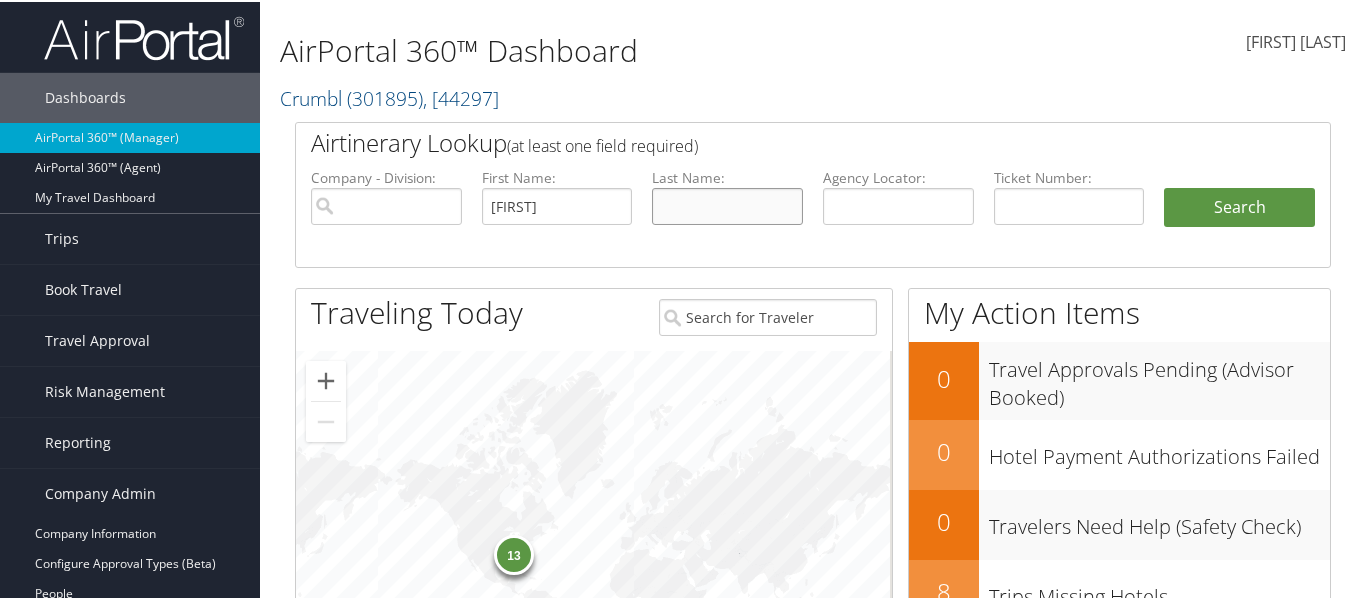 click at bounding box center (727, 204) 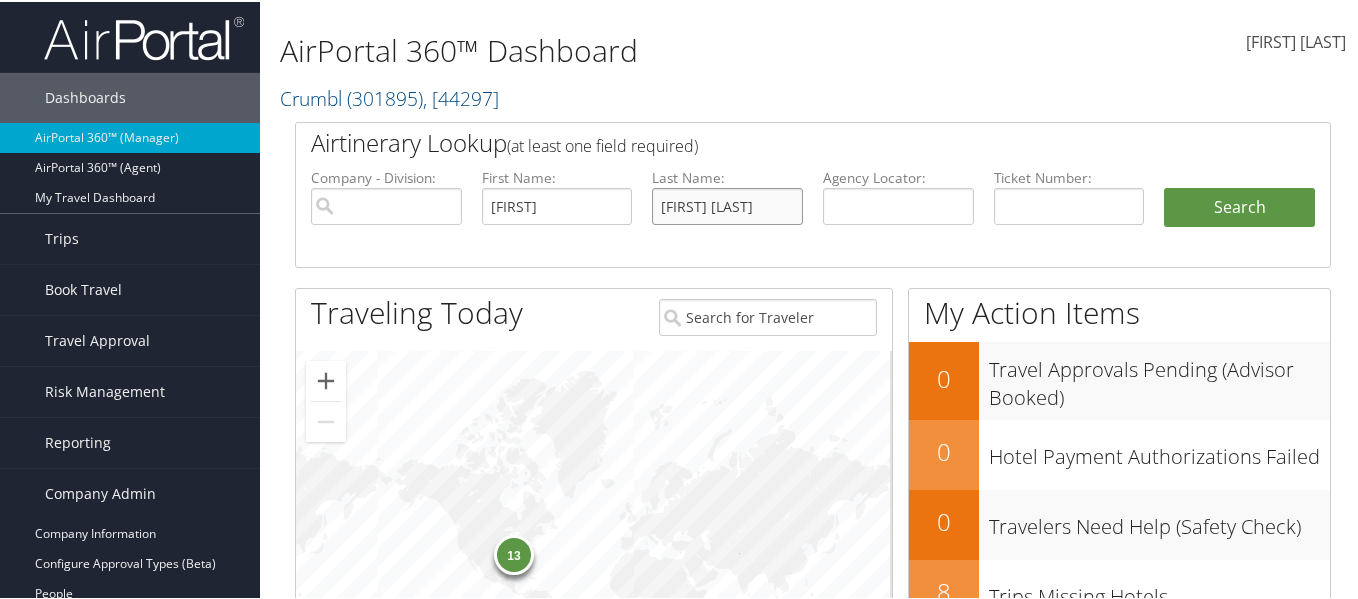 click on "John Fordham" at bounding box center [727, 204] 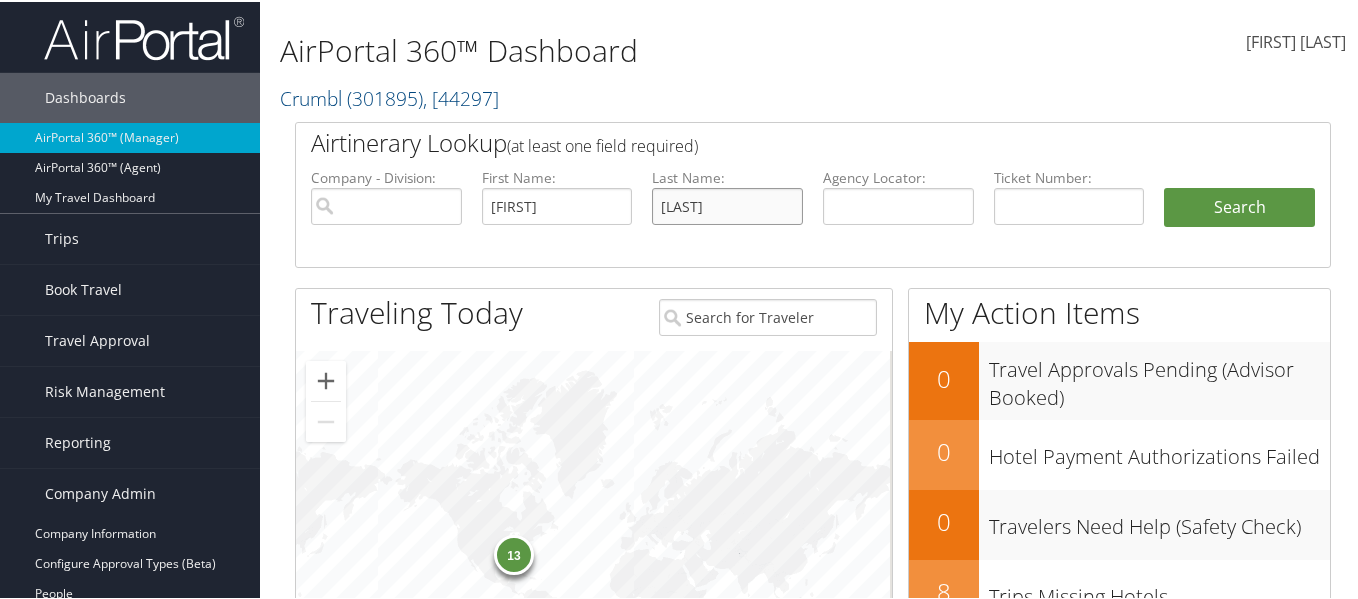 type on "Fordham" 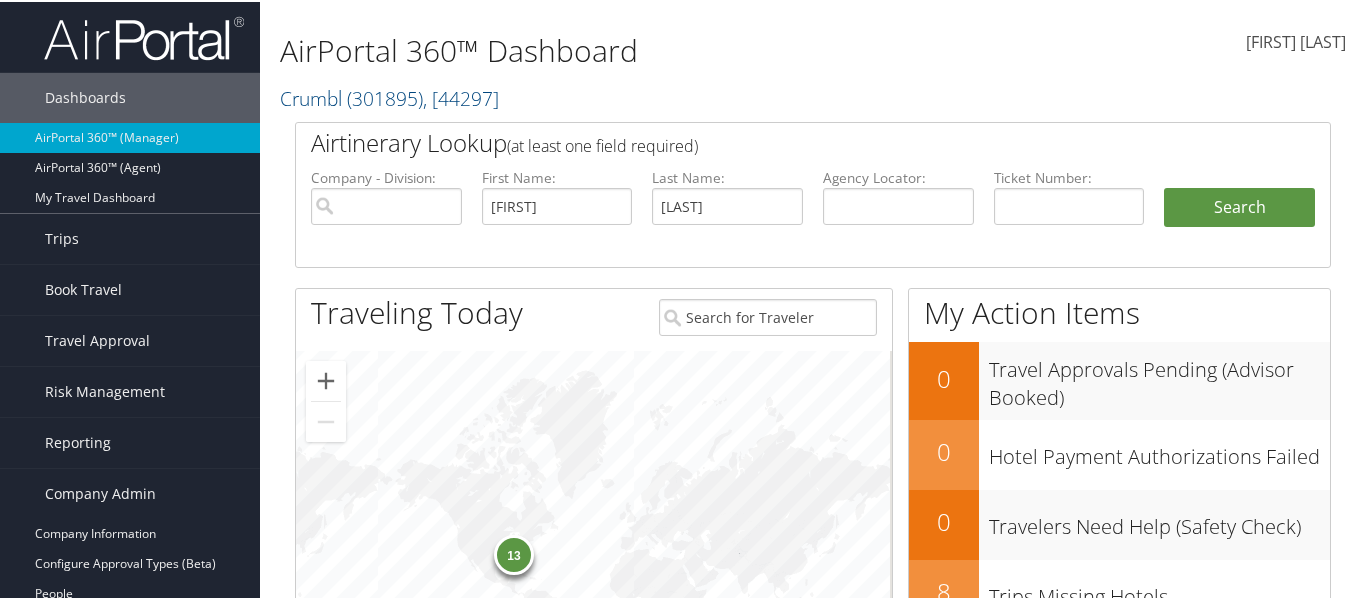 click on "Company - Division:
First Name:
john
Last Name:
Fordham
Agency Locator:
Departure Date Range:
Arrival City:
Ticketing Date:
Ticket Number:
Airport - City Code:" at bounding box center [813, 216] 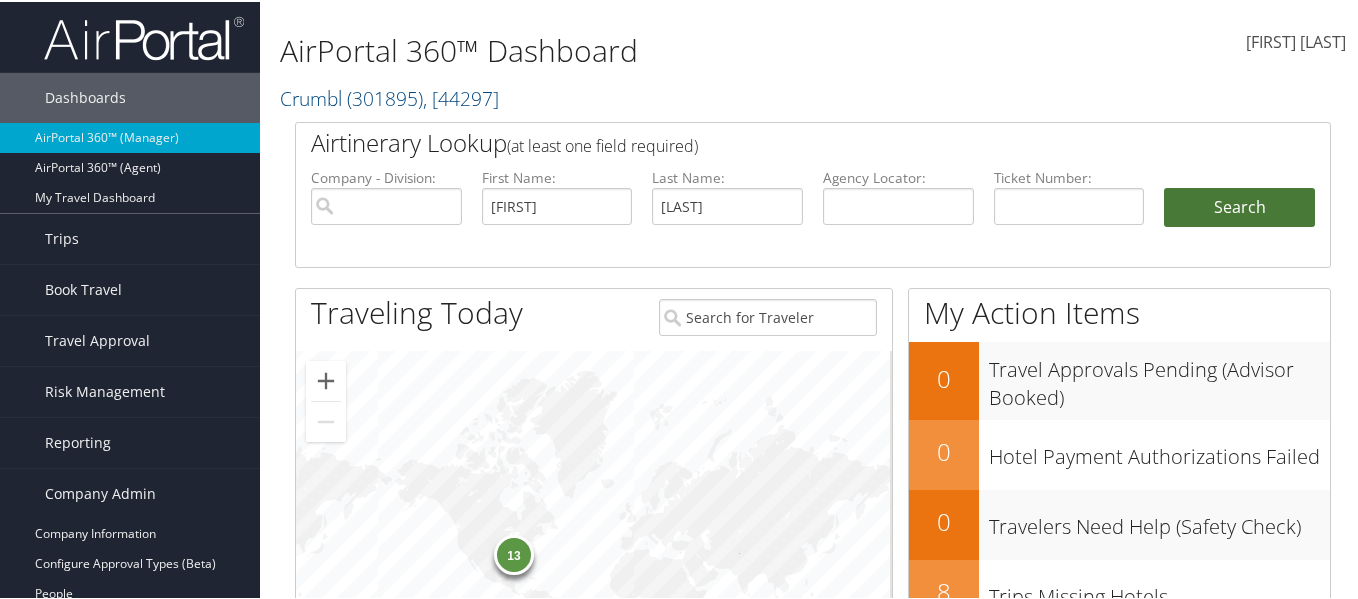 click on "Search" at bounding box center (1239, 206) 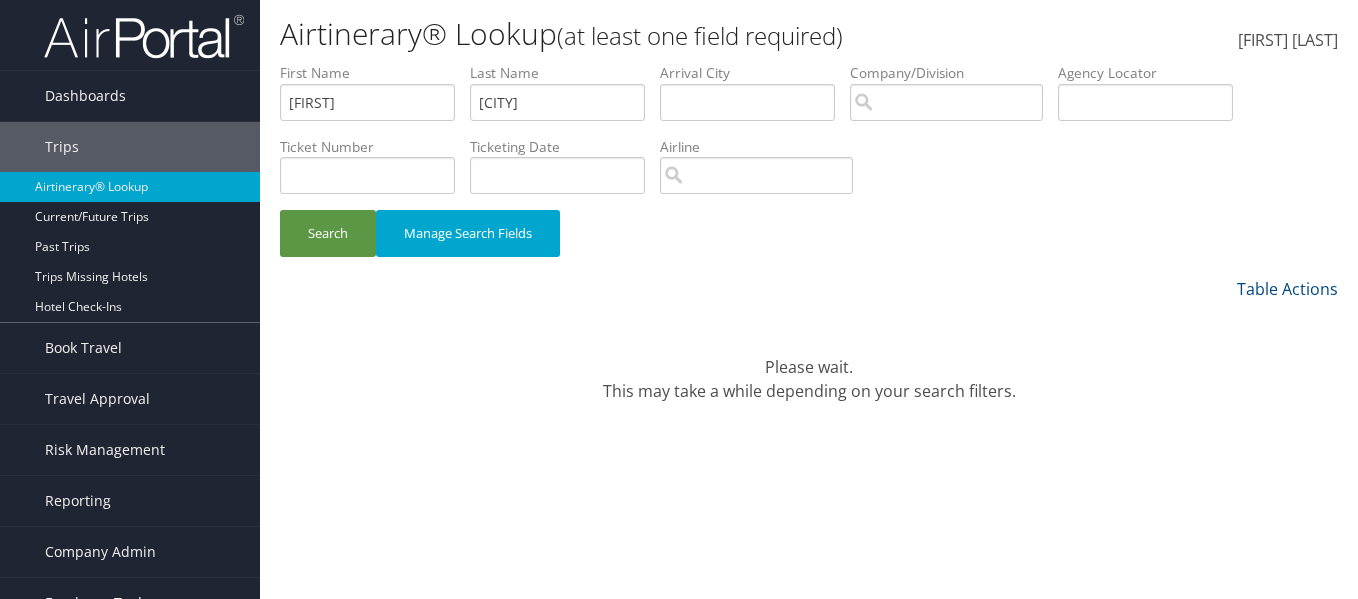 scroll, scrollTop: 0, scrollLeft: 0, axis: both 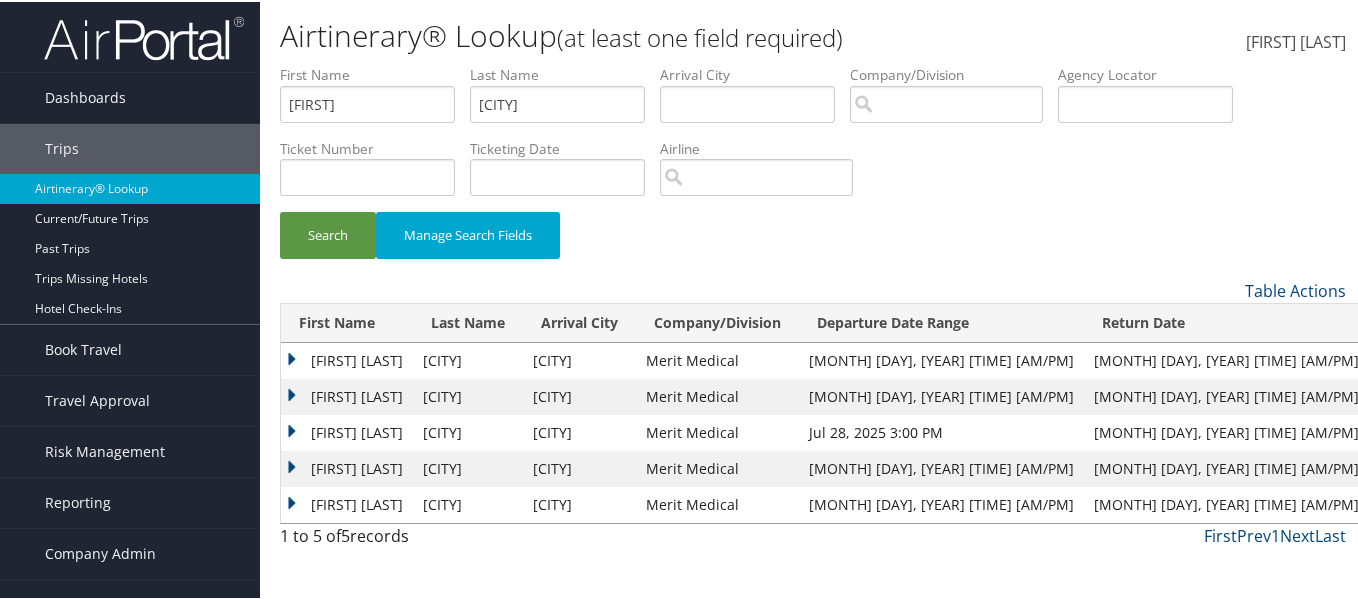 click on "JOHN TIFTON" at bounding box center (347, 359) 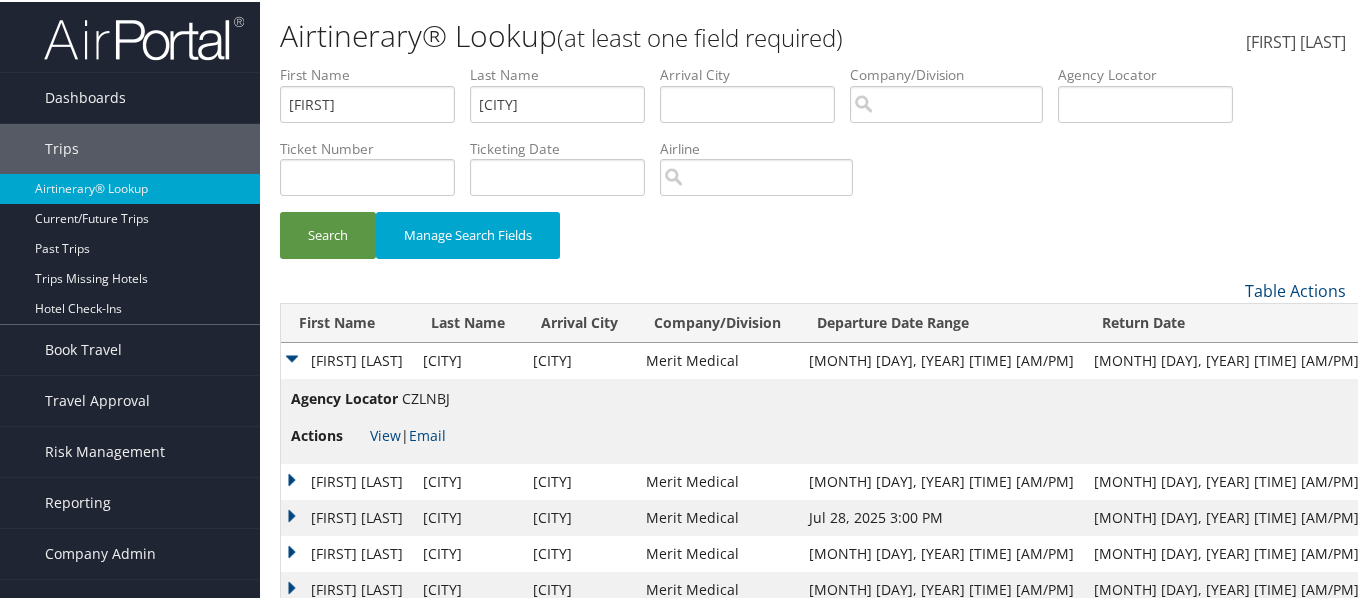 click on "CZLNBJ" at bounding box center [426, 396] 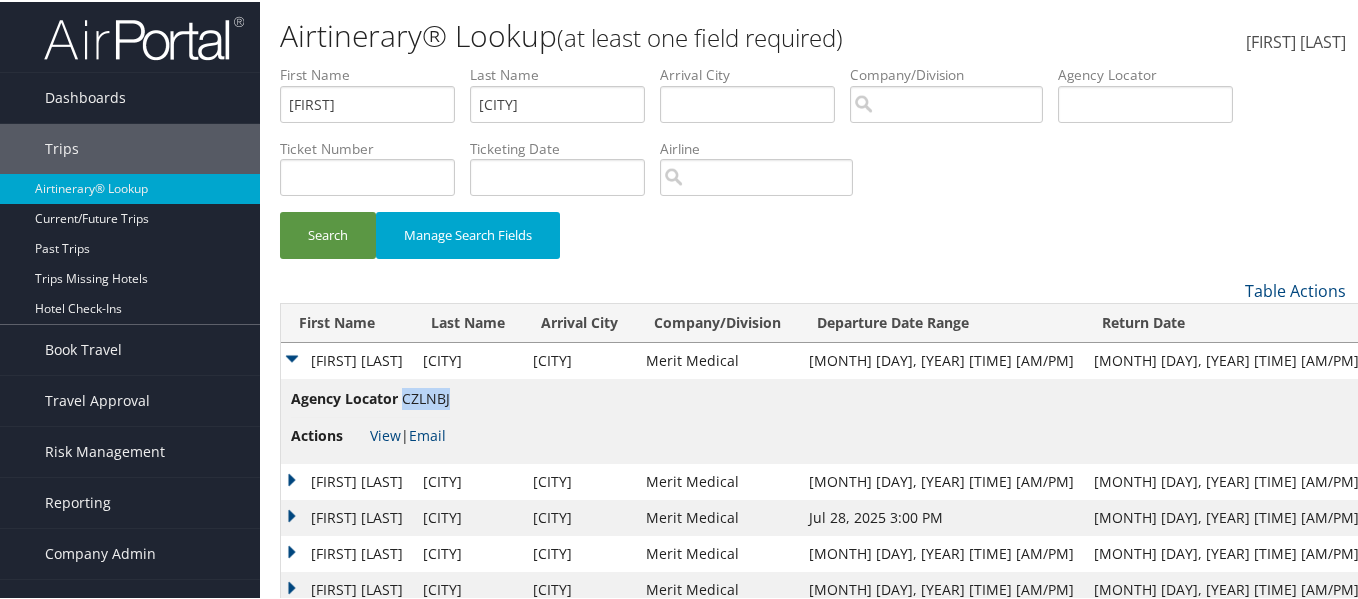 click on "CZLNBJ" at bounding box center (426, 396) 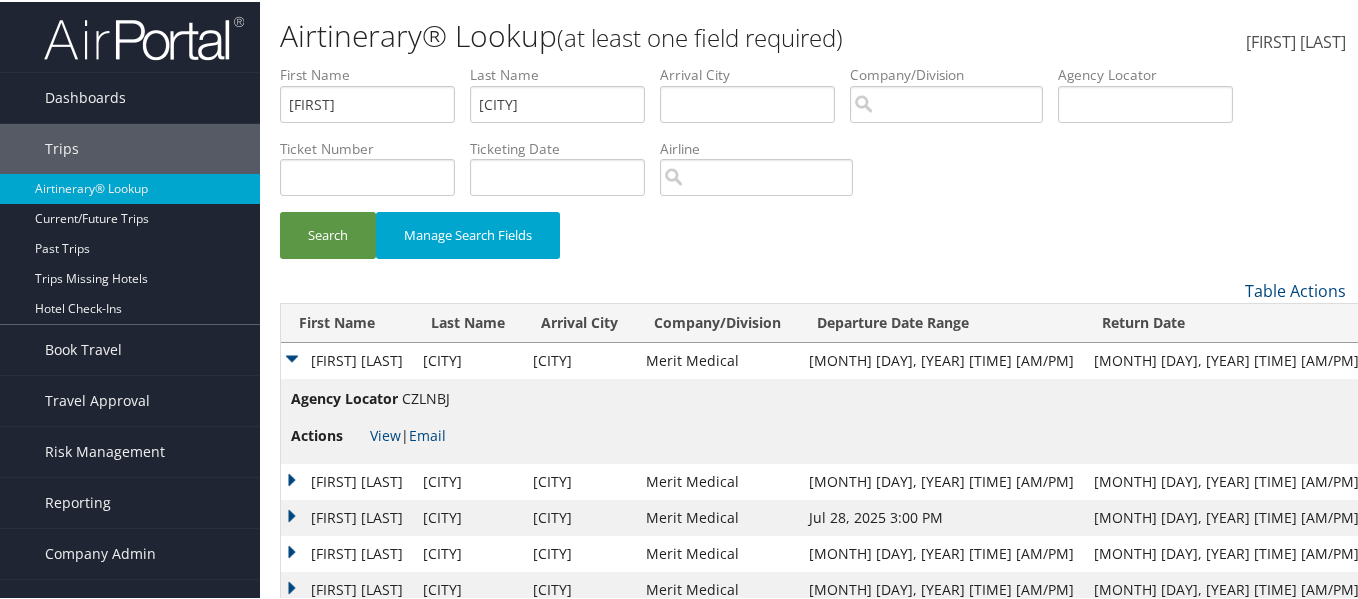 drag, startPoint x: 299, startPoint y: 469, endPoint x: 286, endPoint y: 492, distance: 26.41969 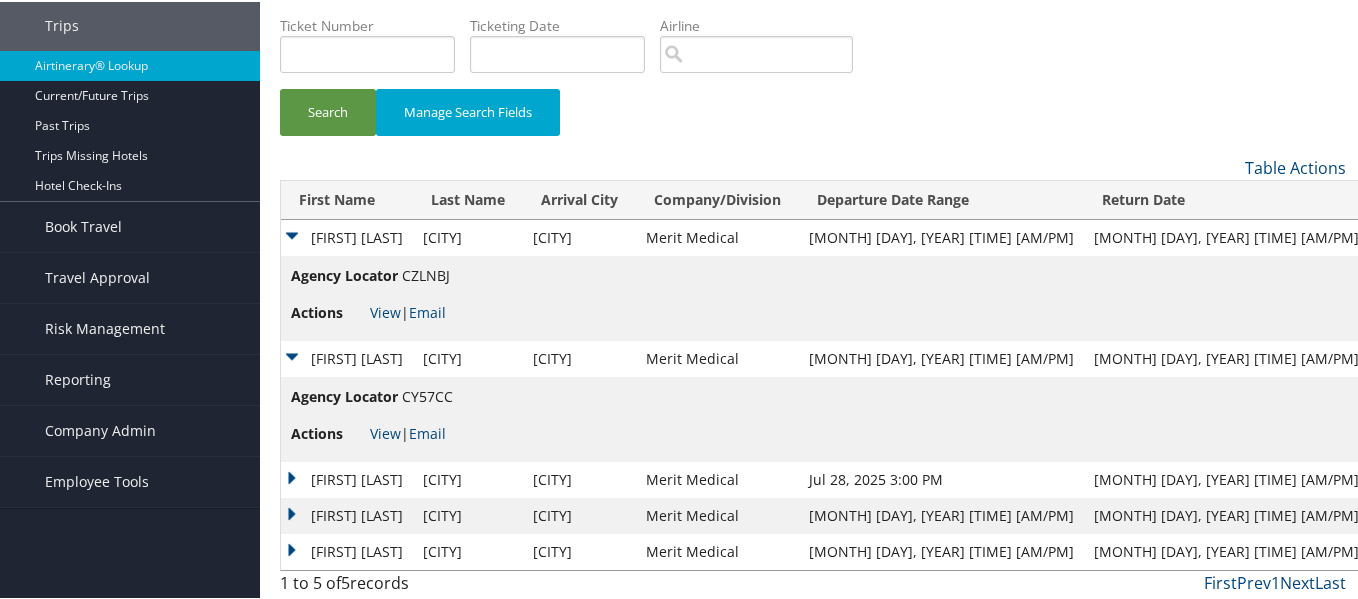 scroll, scrollTop: 124, scrollLeft: 0, axis: vertical 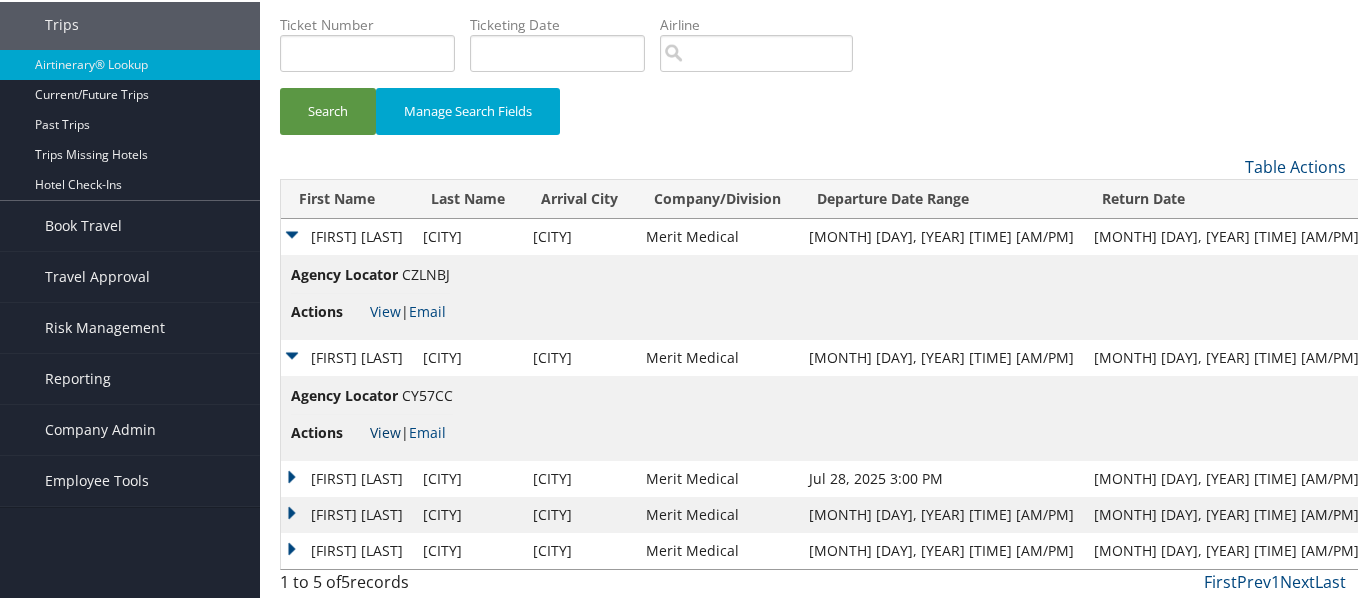click on "View" at bounding box center [385, 430] 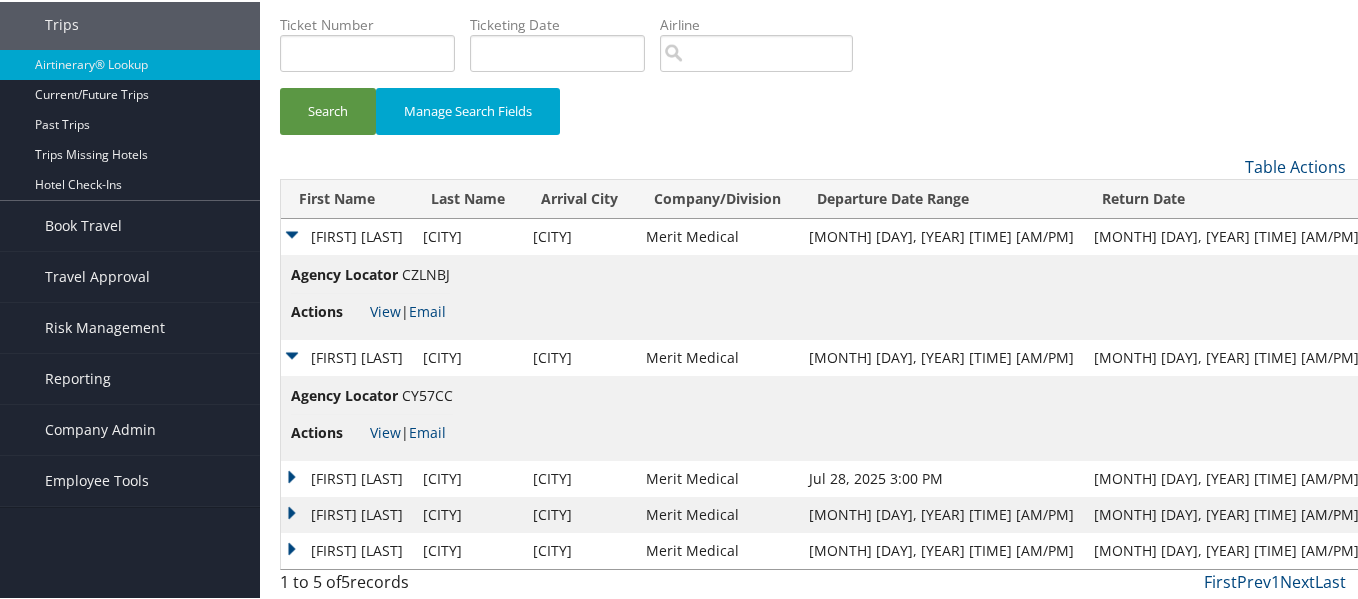 click on "JOHN TIFTON" at bounding box center [347, 356] 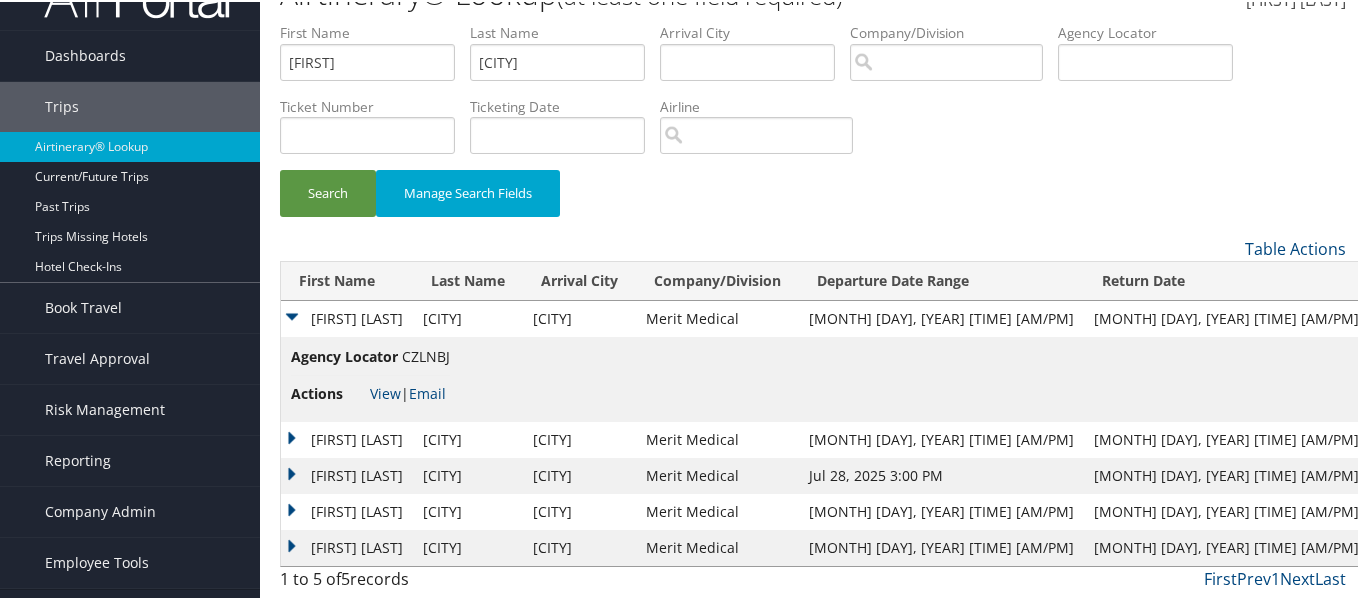 scroll, scrollTop: 39, scrollLeft: 0, axis: vertical 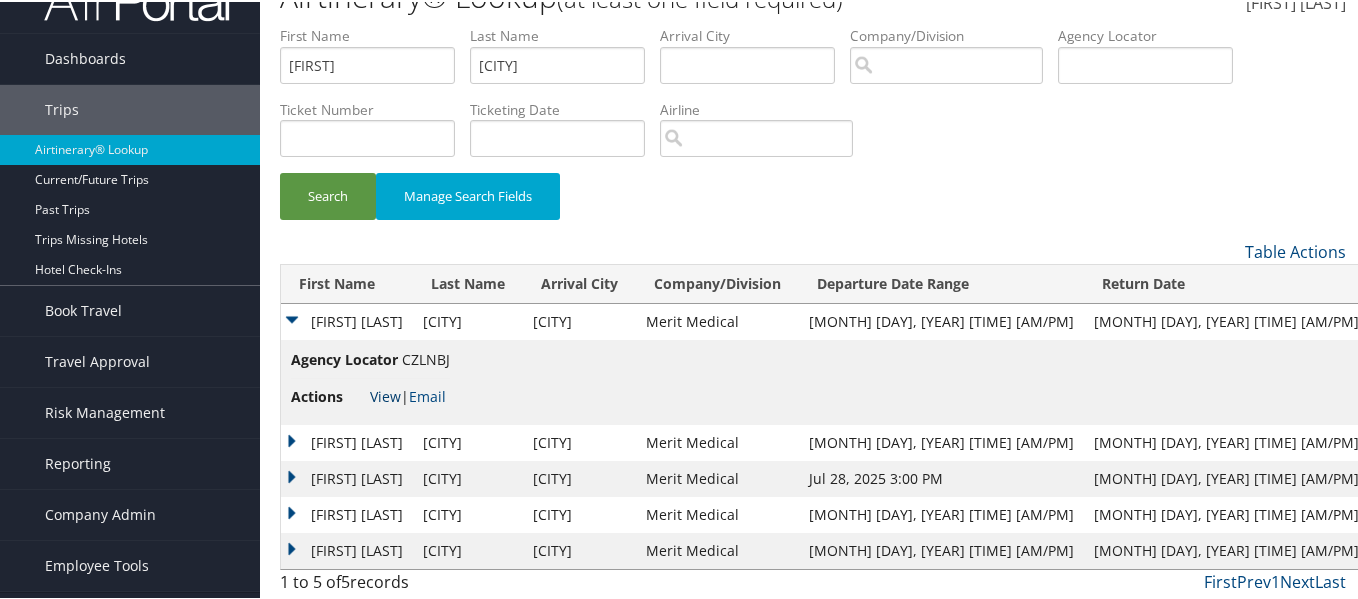 click on "View" at bounding box center [385, 394] 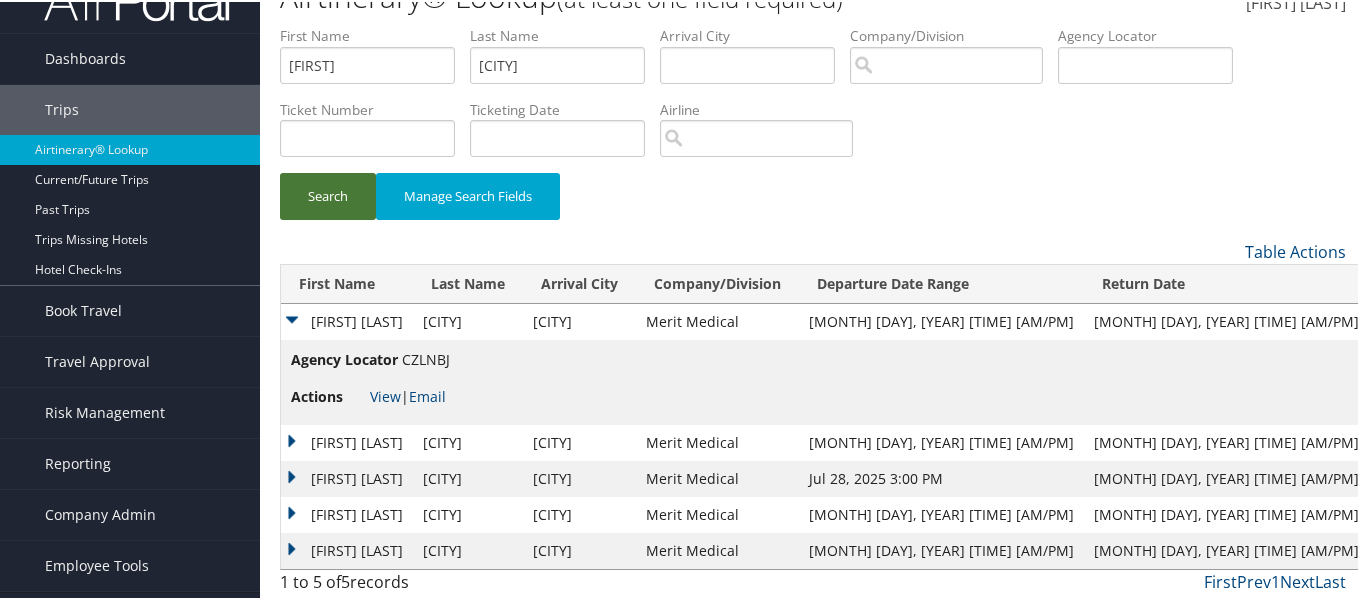 click on "Search" at bounding box center (328, 194) 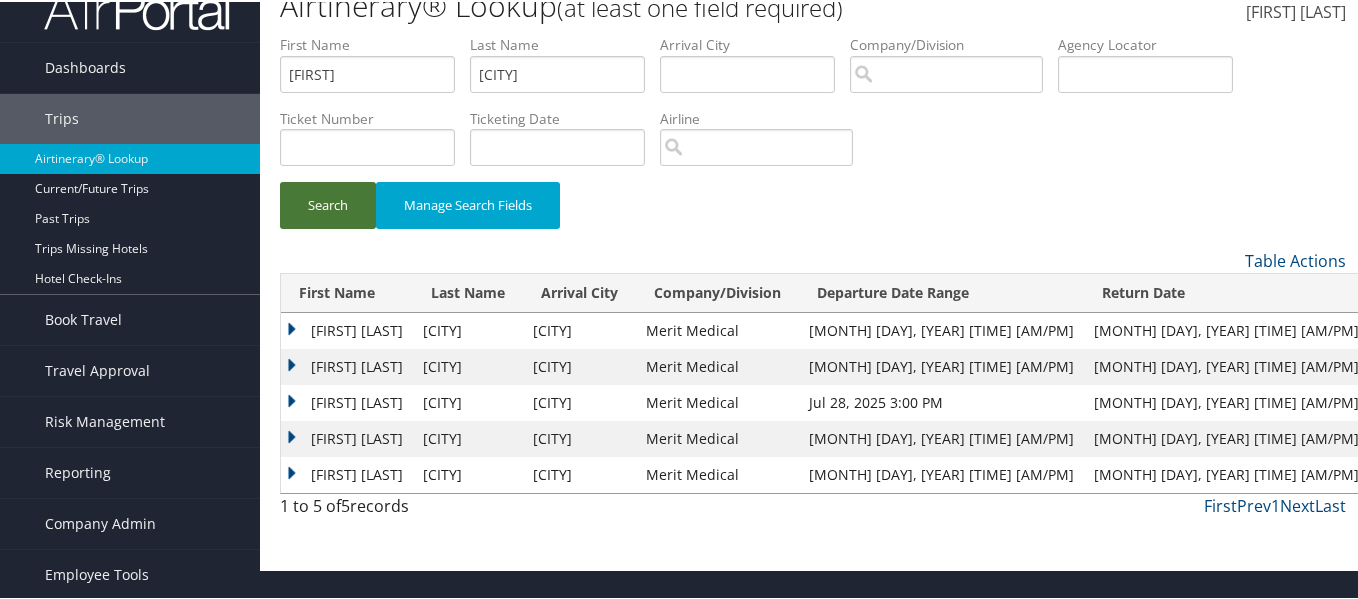 scroll, scrollTop: 30, scrollLeft: 0, axis: vertical 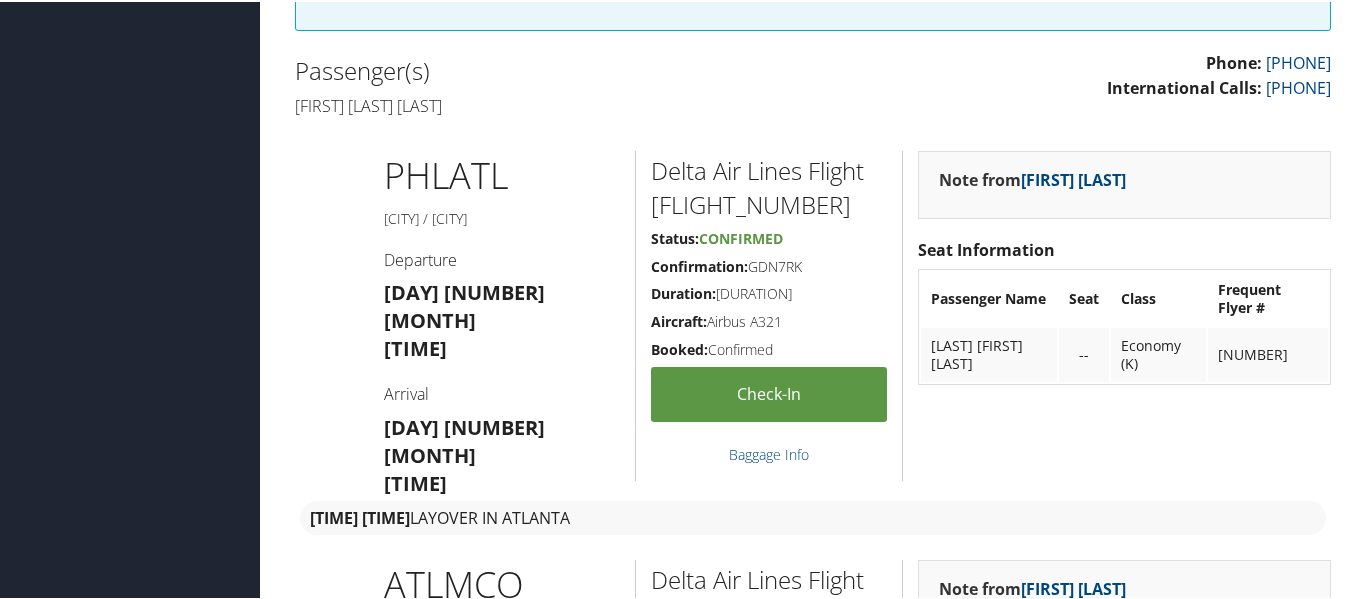 click on "Confirmation:  GDN7RK" at bounding box center (769, 265) 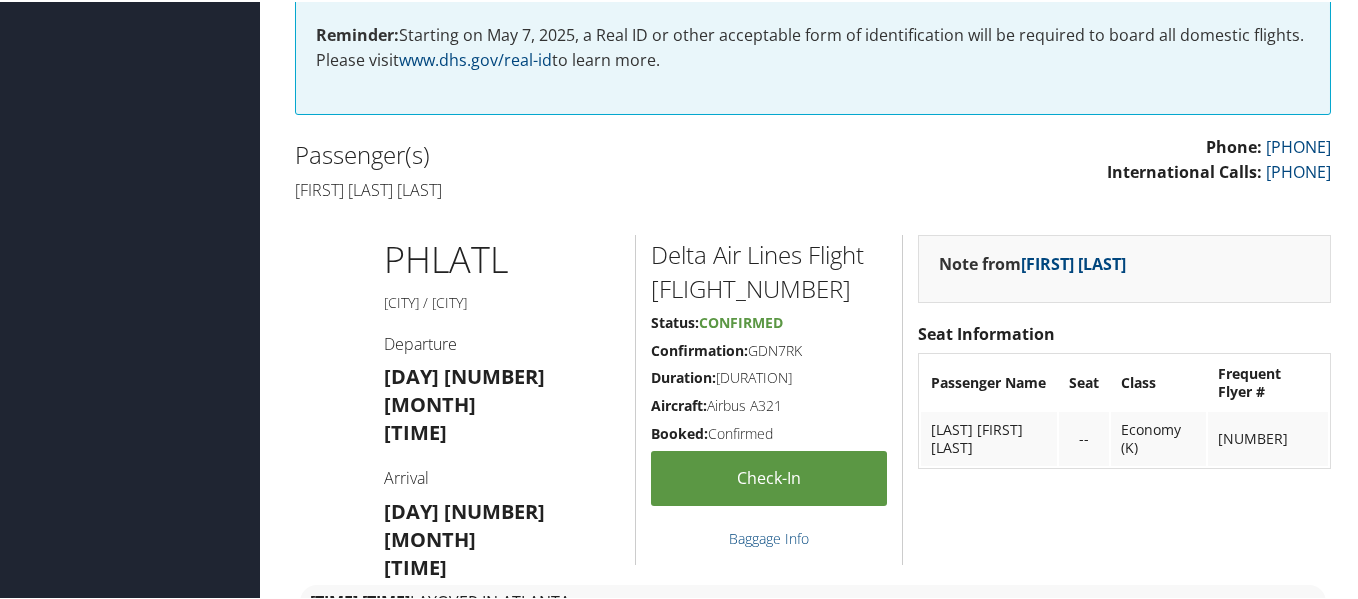 scroll, scrollTop: 600, scrollLeft: 0, axis: vertical 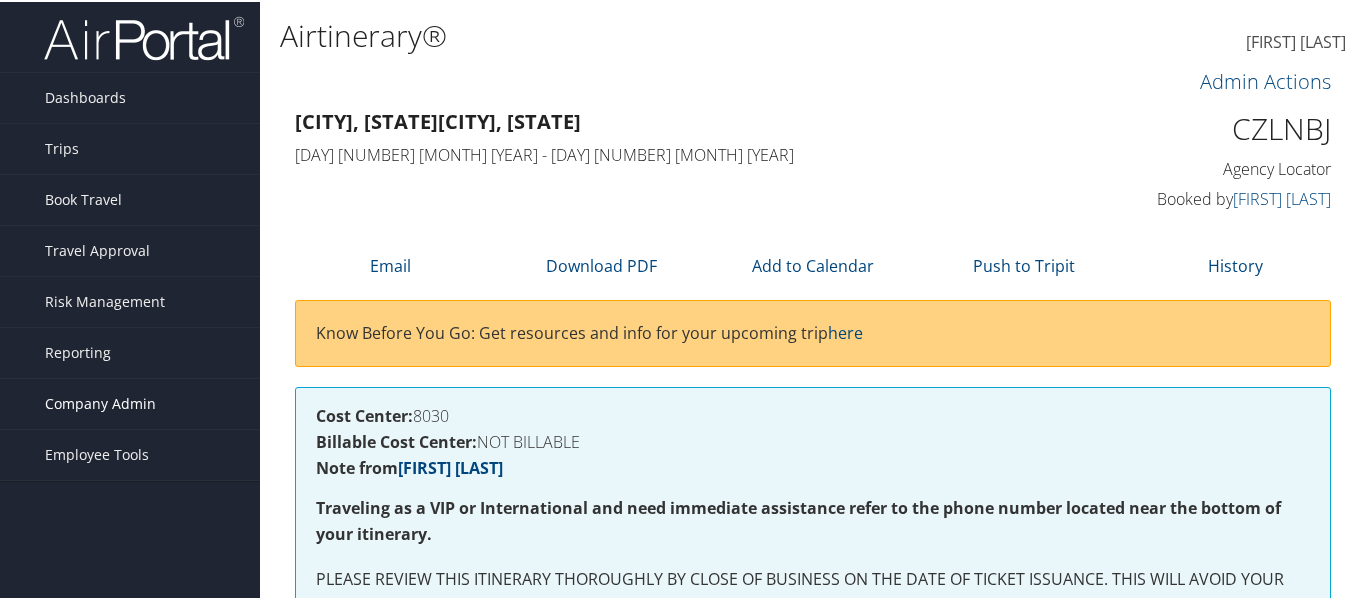 click on "Company Admin" at bounding box center (100, 402) 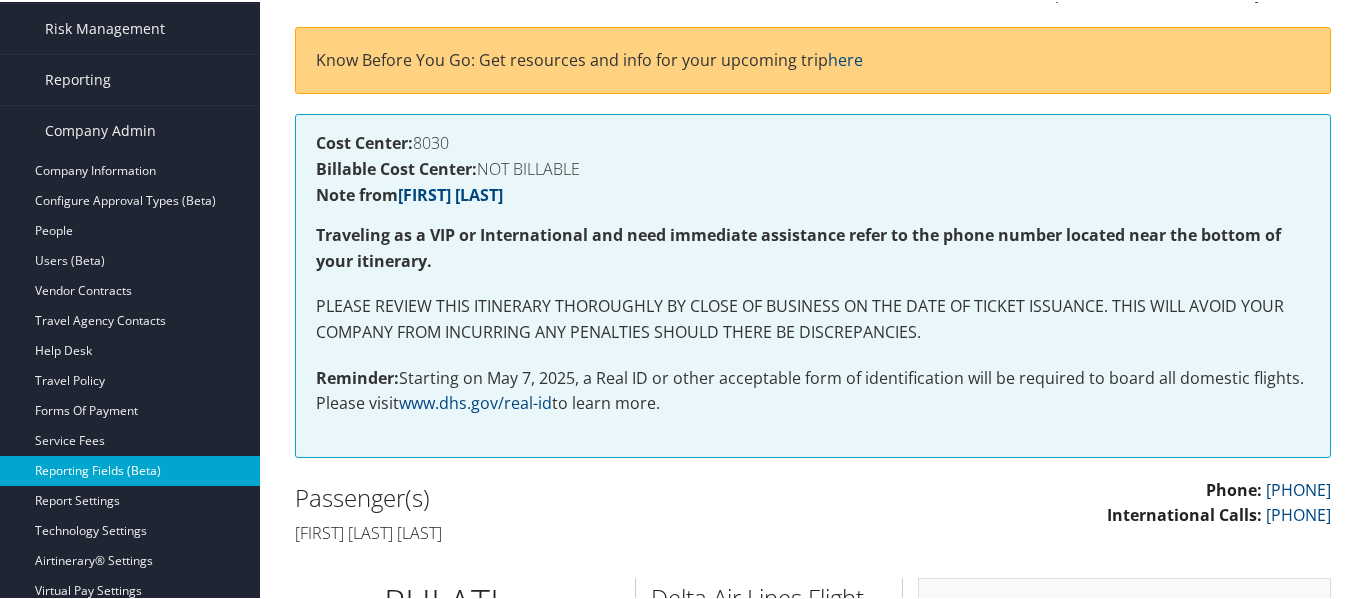 scroll, scrollTop: 300, scrollLeft: 0, axis: vertical 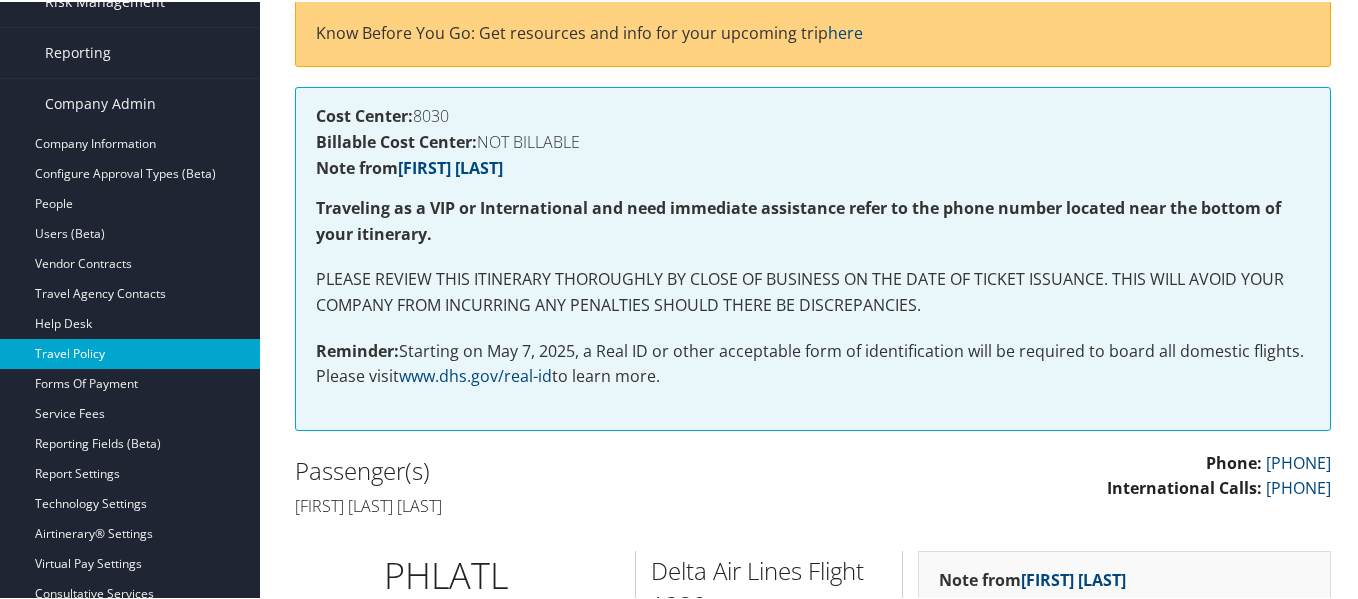 click on "Travel Policy" at bounding box center [130, 352] 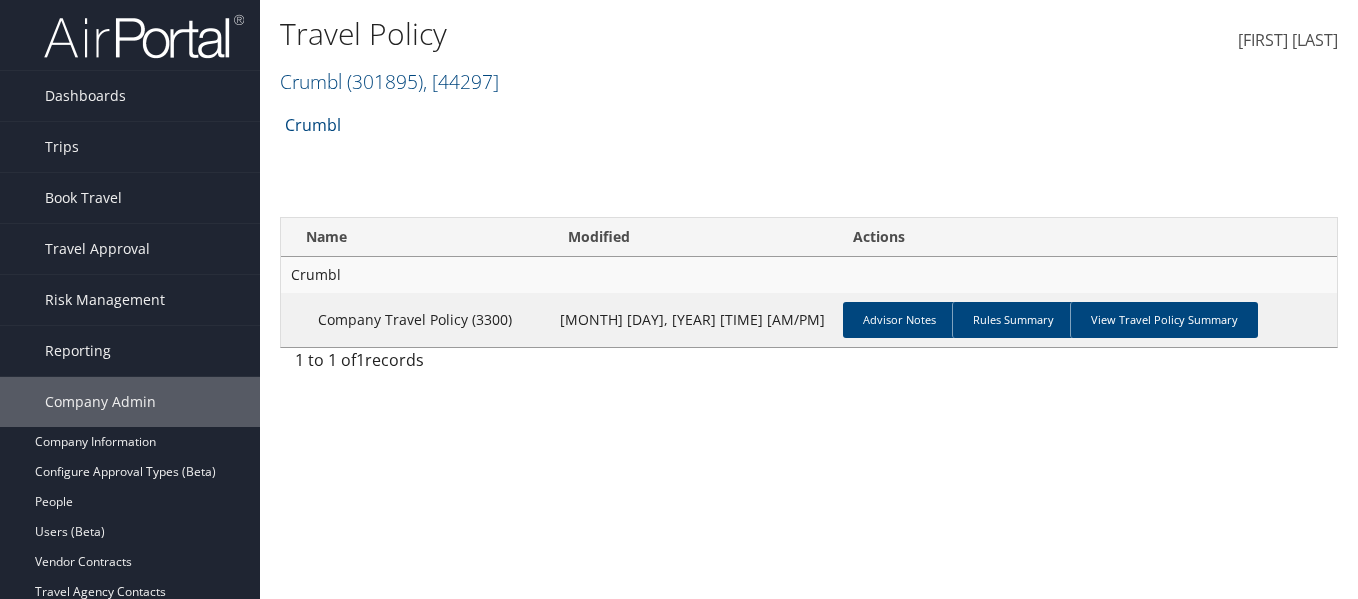 scroll, scrollTop: 0, scrollLeft: 0, axis: both 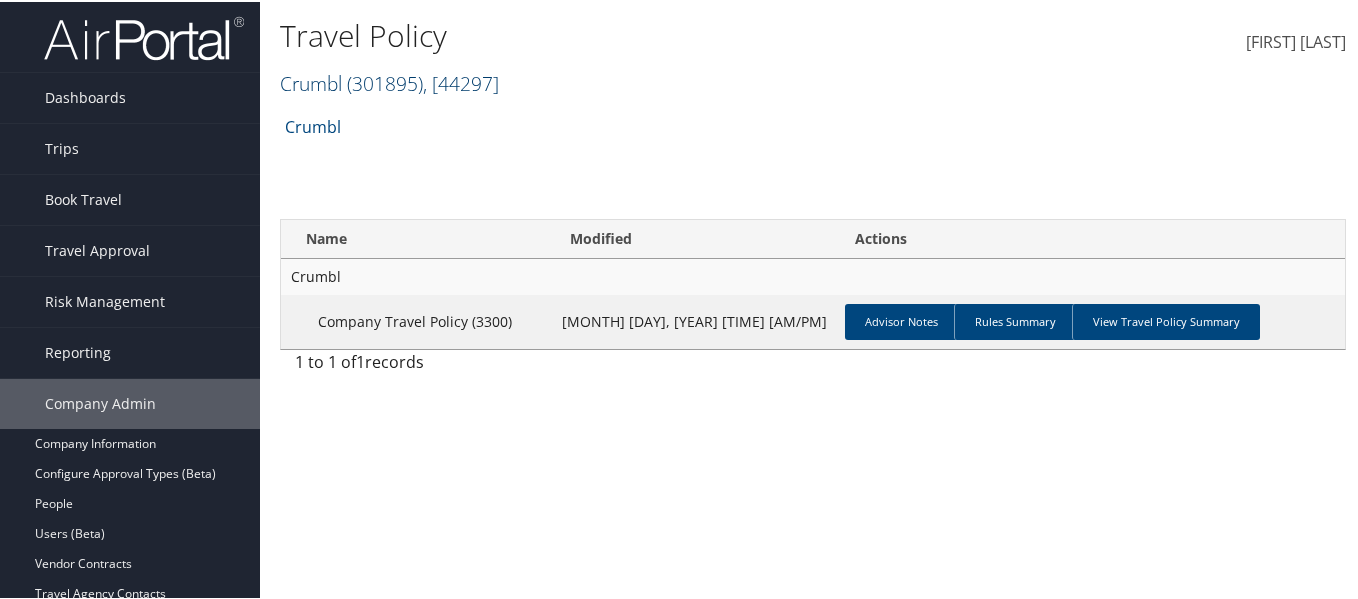 click on ", [ 44297 ]" at bounding box center [461, 81] 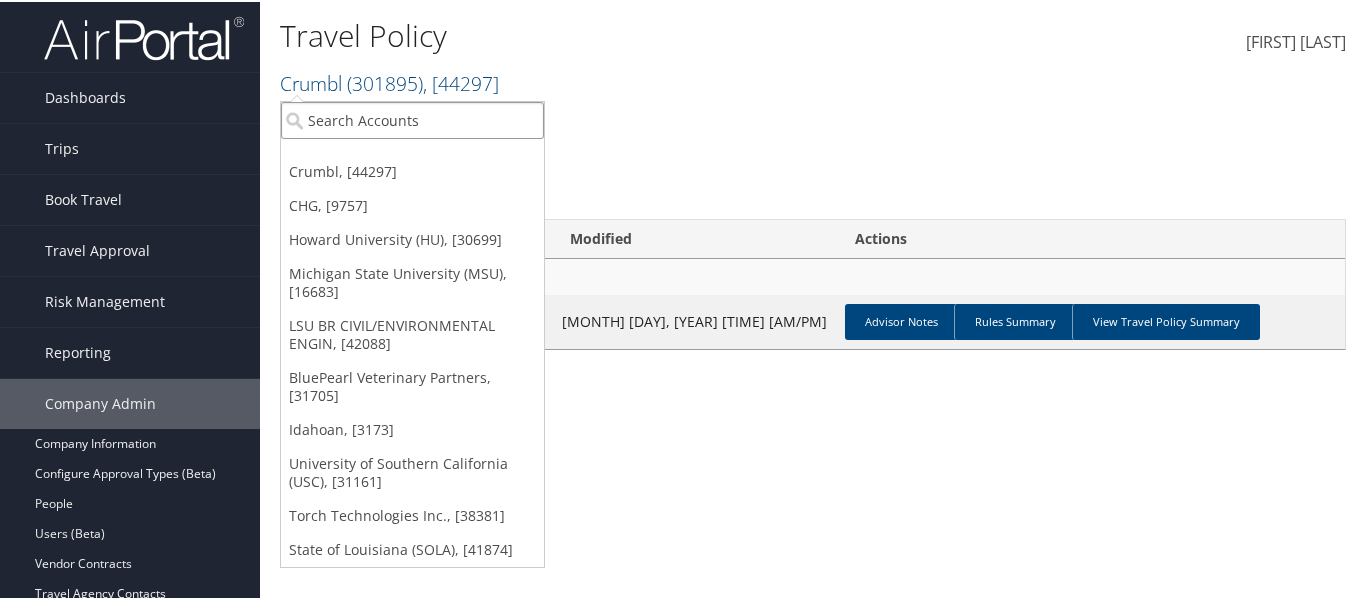 click at bounding box center [412, 118] 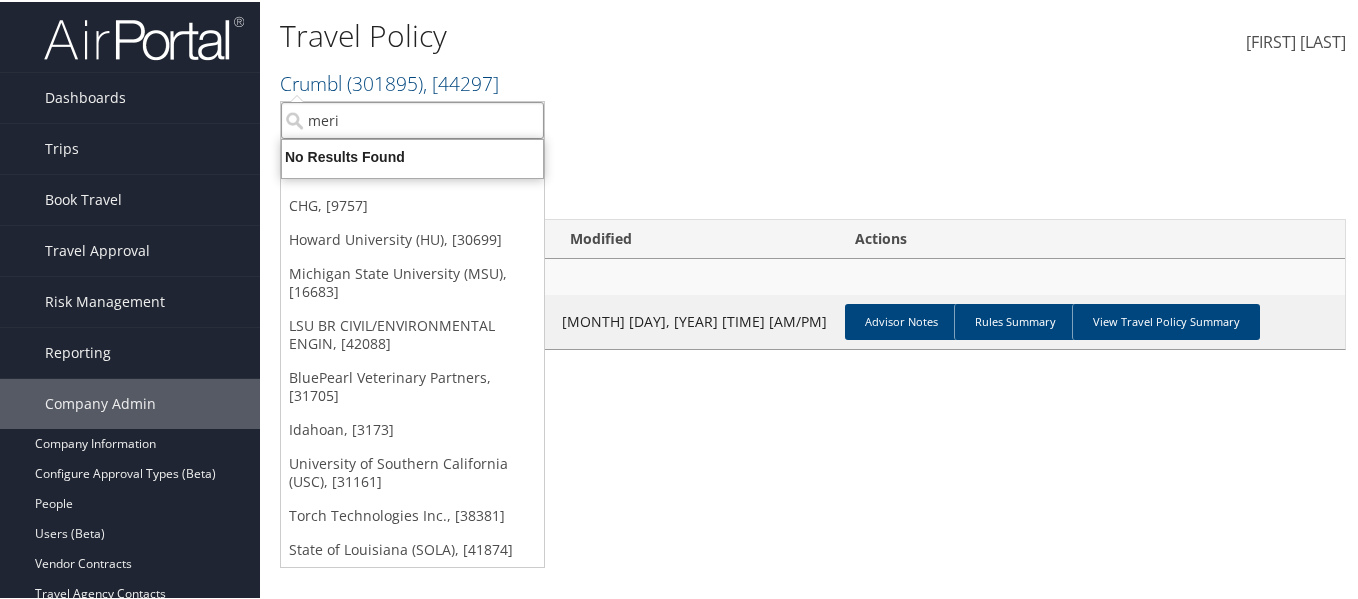 type on "merit" 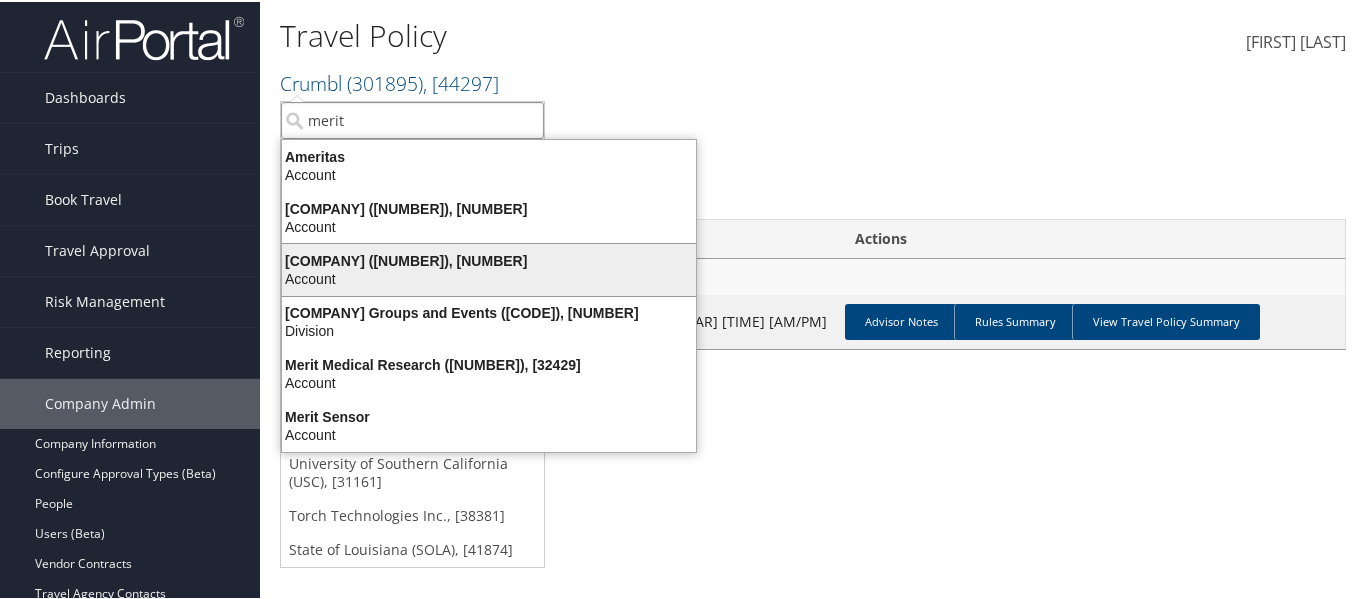 click on "[COMPANY] ([NUMBER]), [NUMBER]" at bounding box center (489, 259) 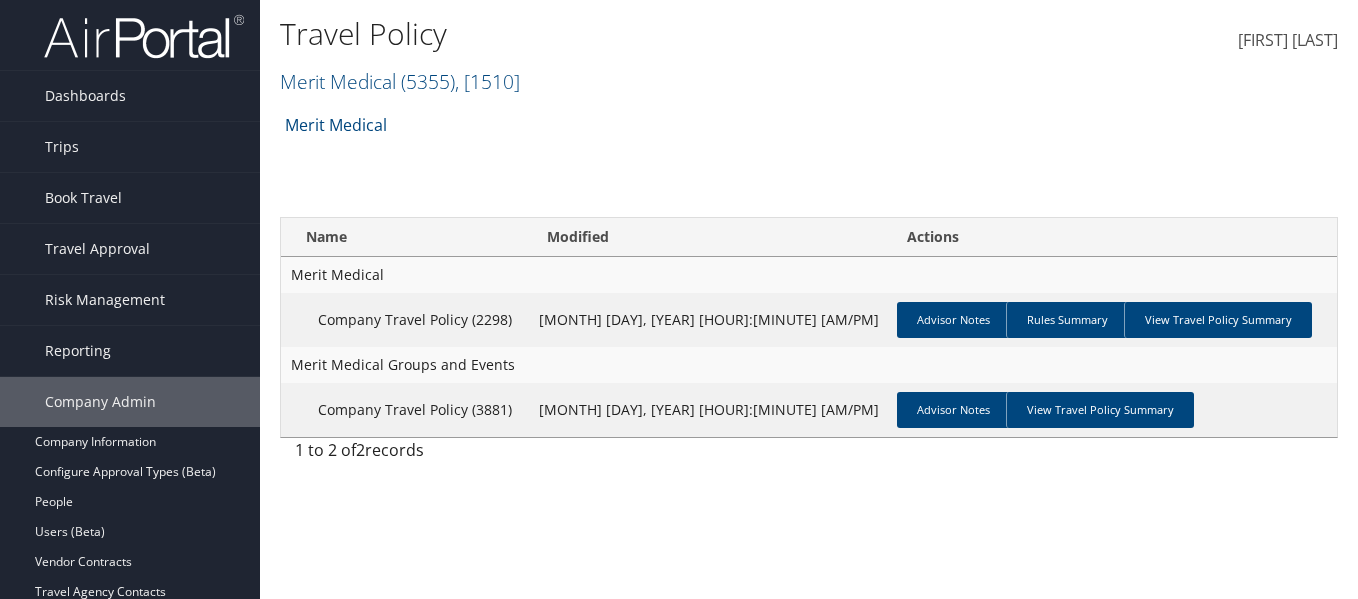 scroll, scrollTop: 0, scrollLeft: 0, axis: both 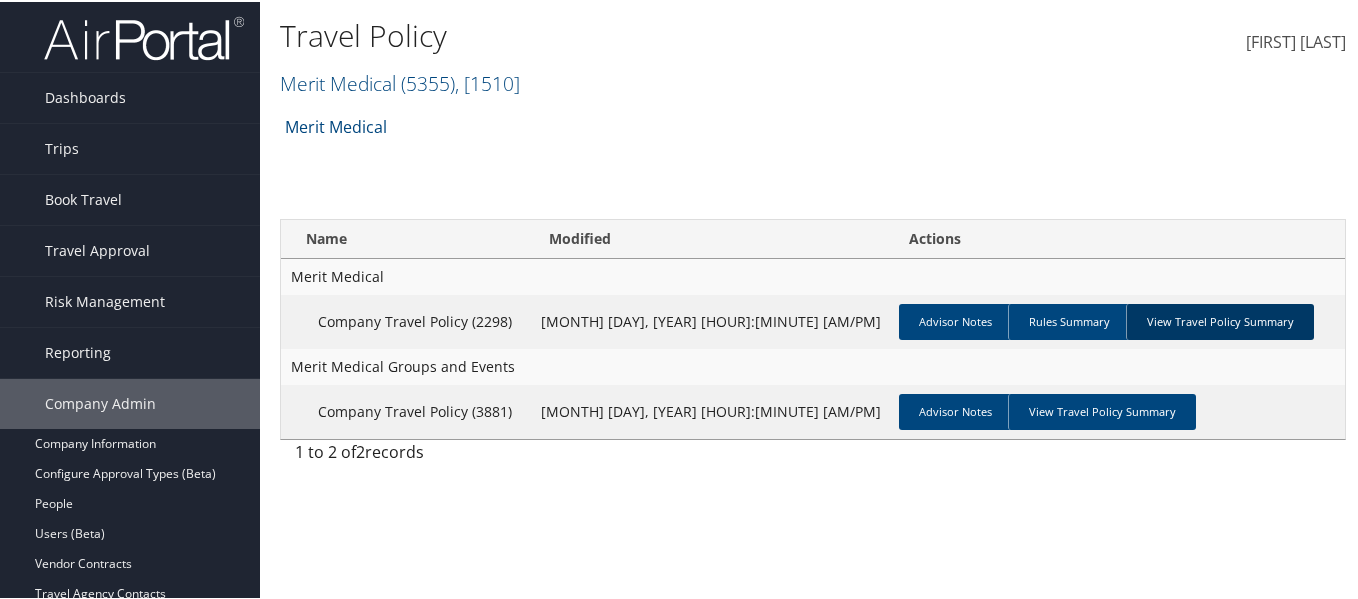 click on "View Travel Policy Summary" at bounding box center [1220, 320] 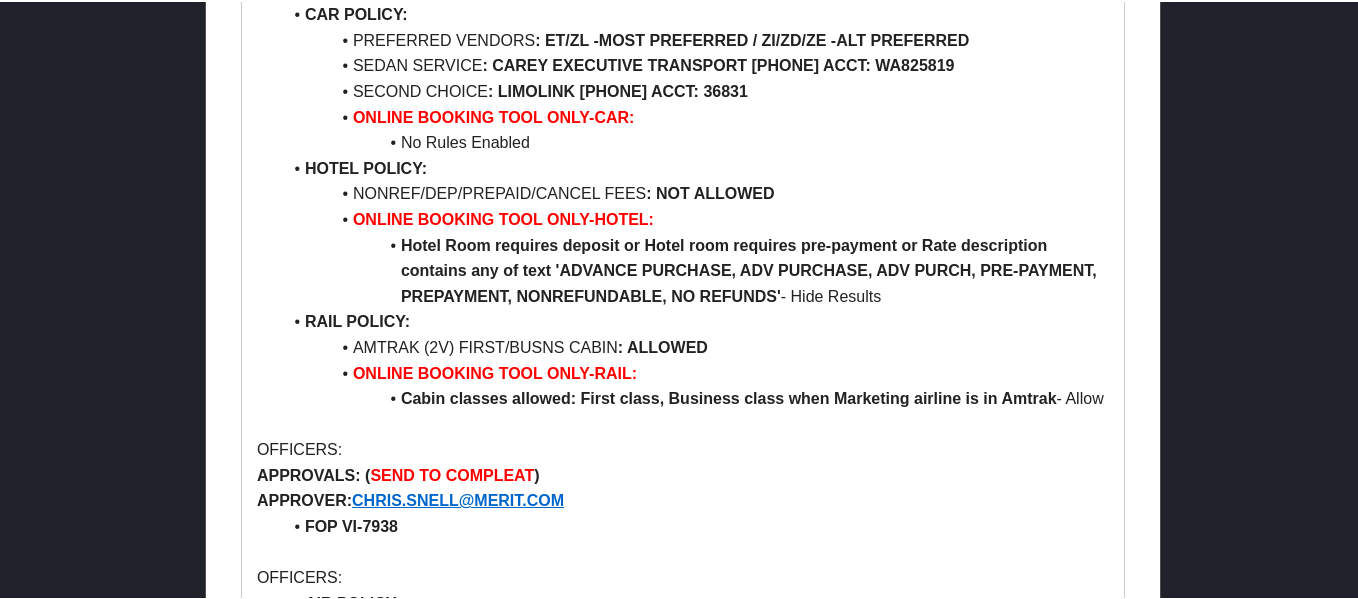 scroll, scrollTop: 2258, scrollLeft: 0, axis: vertical 